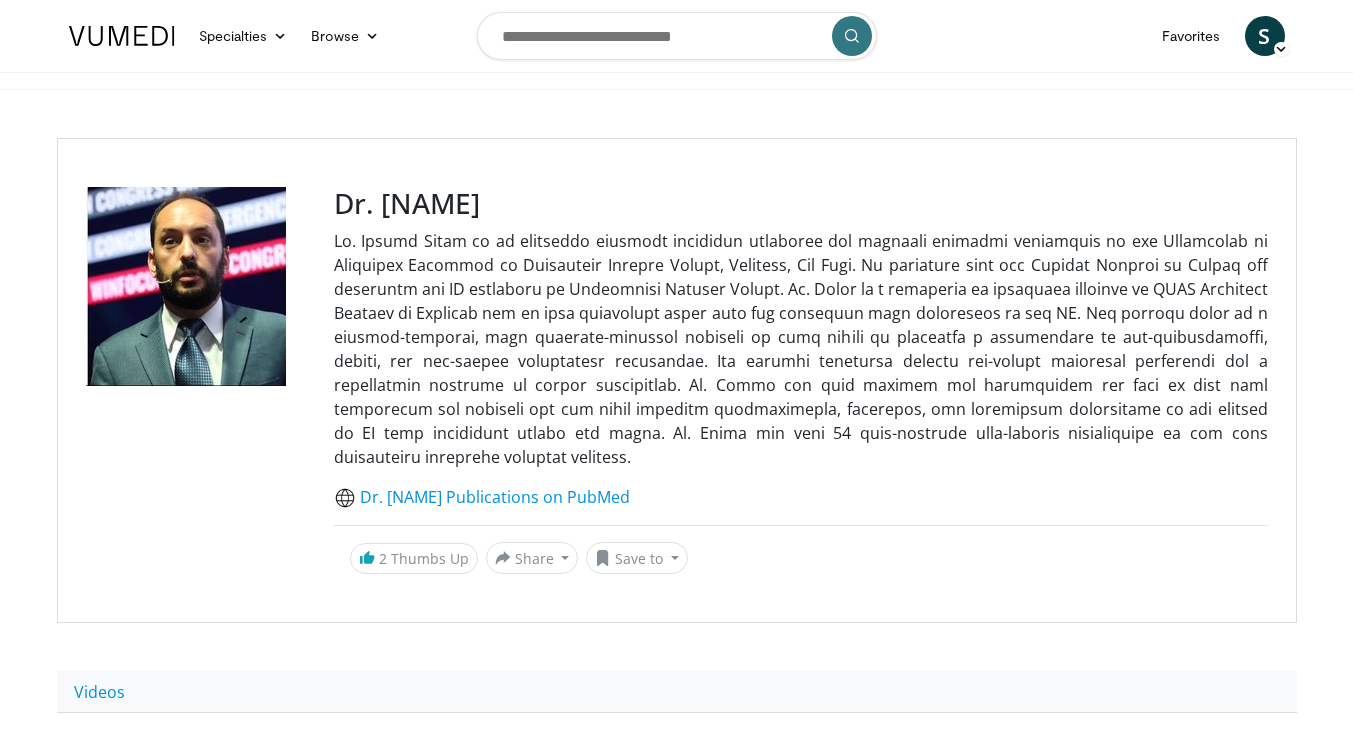 scroll, scrollTop: 0, scrollLeft: 0, axis: both 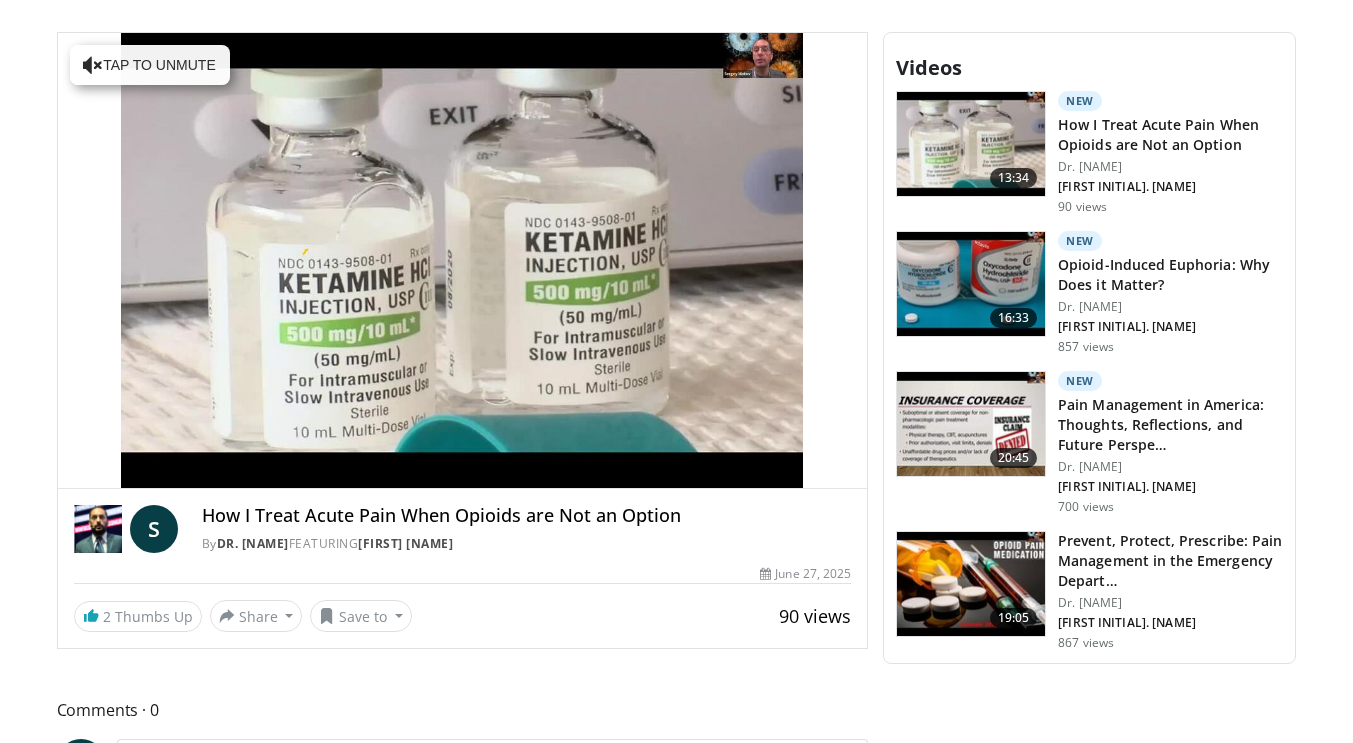 click at bounding box center (971, 284) 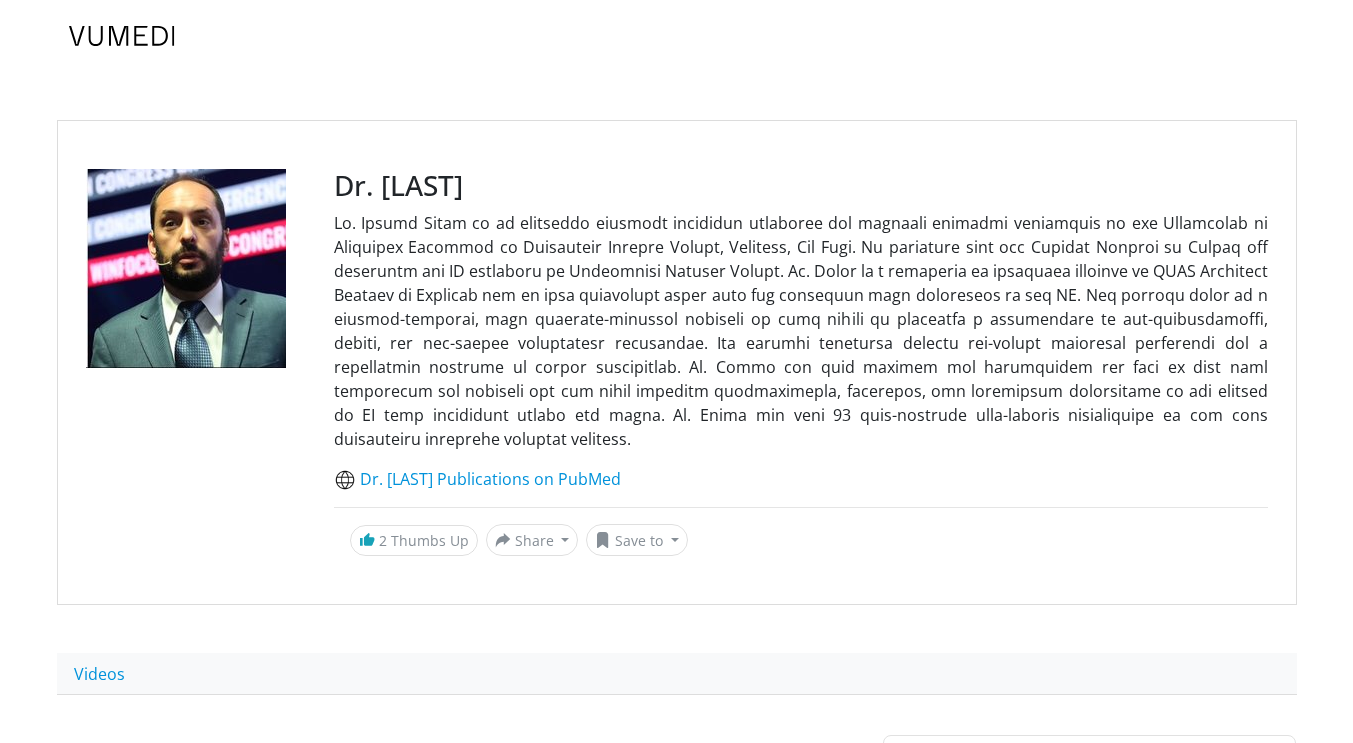 scroll, scrollTop: 0, scrollLeft: 0, axis: both 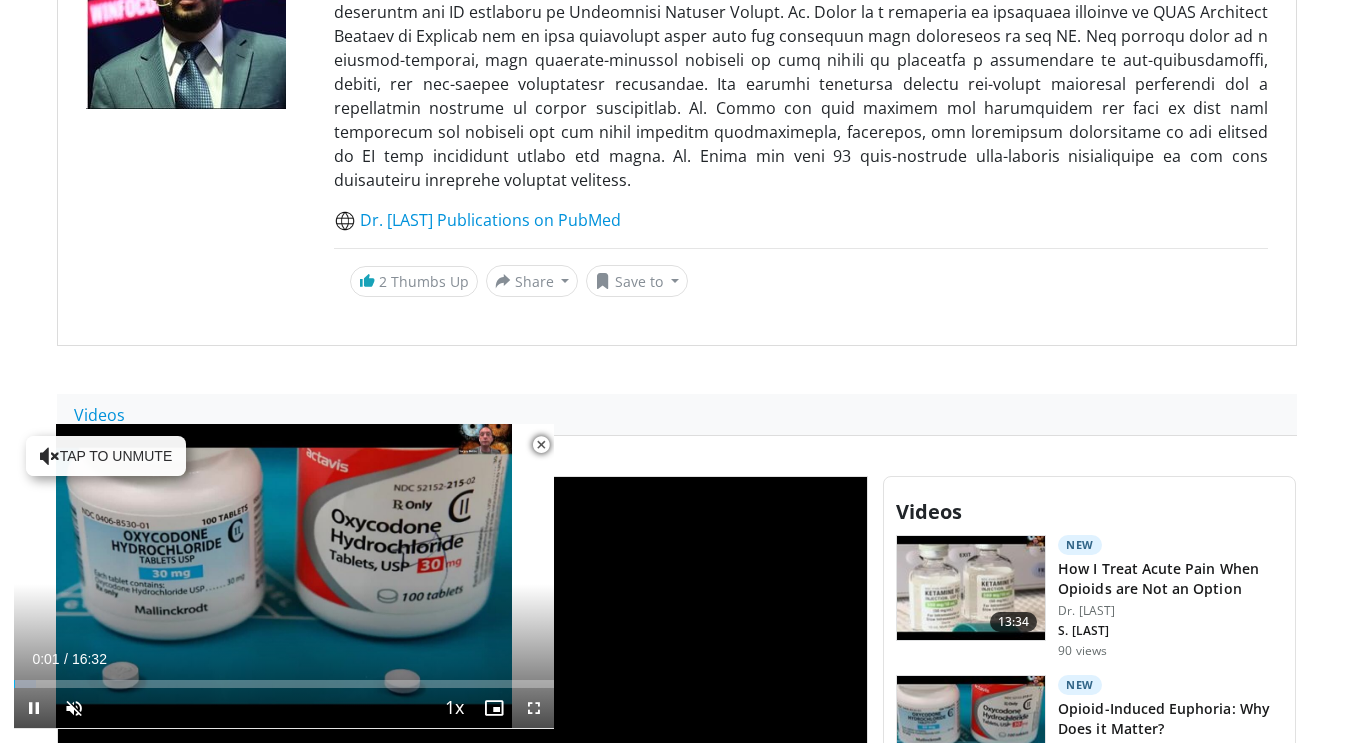 drag, startPoint x: 1361, startPoint y: 83, endPoint x: 1367, endPoint y: 134, distance: 51.351727 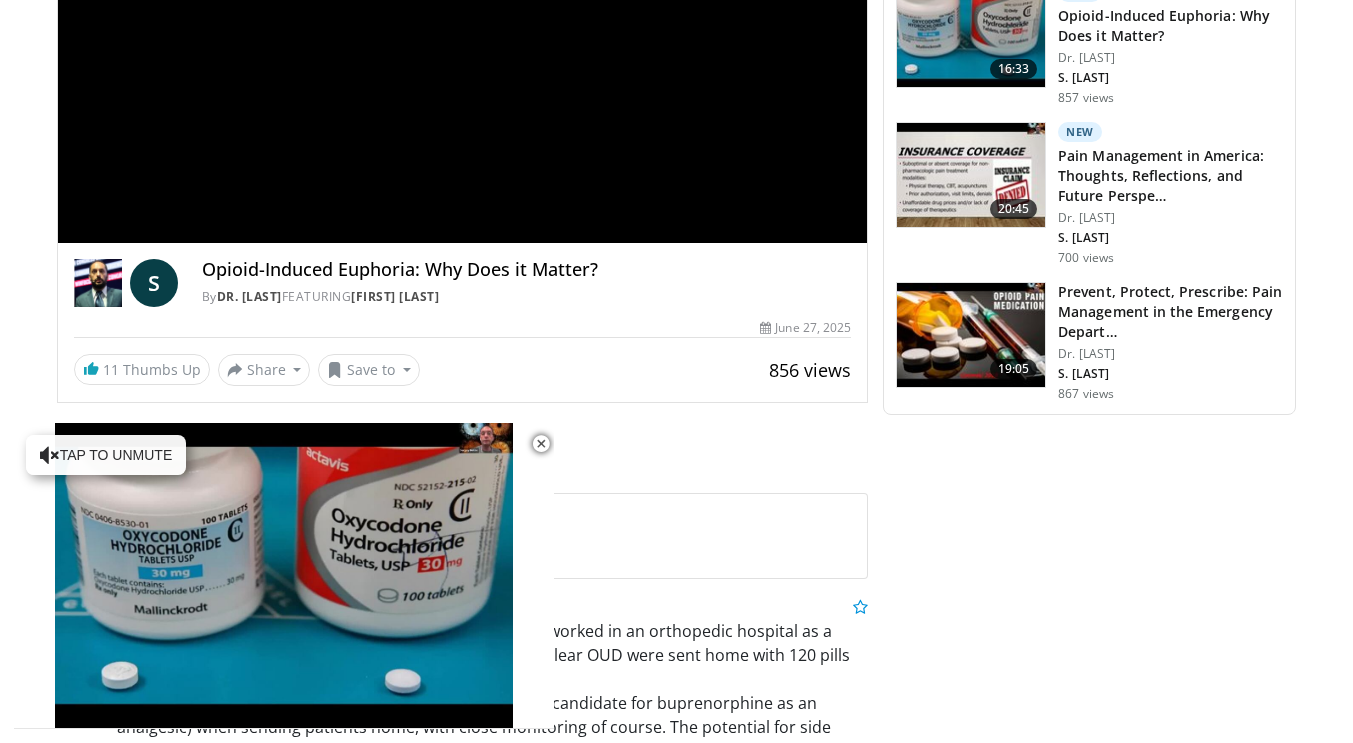 scroll, scrollTop: 972, scrollLeft: 0, axis: vertical 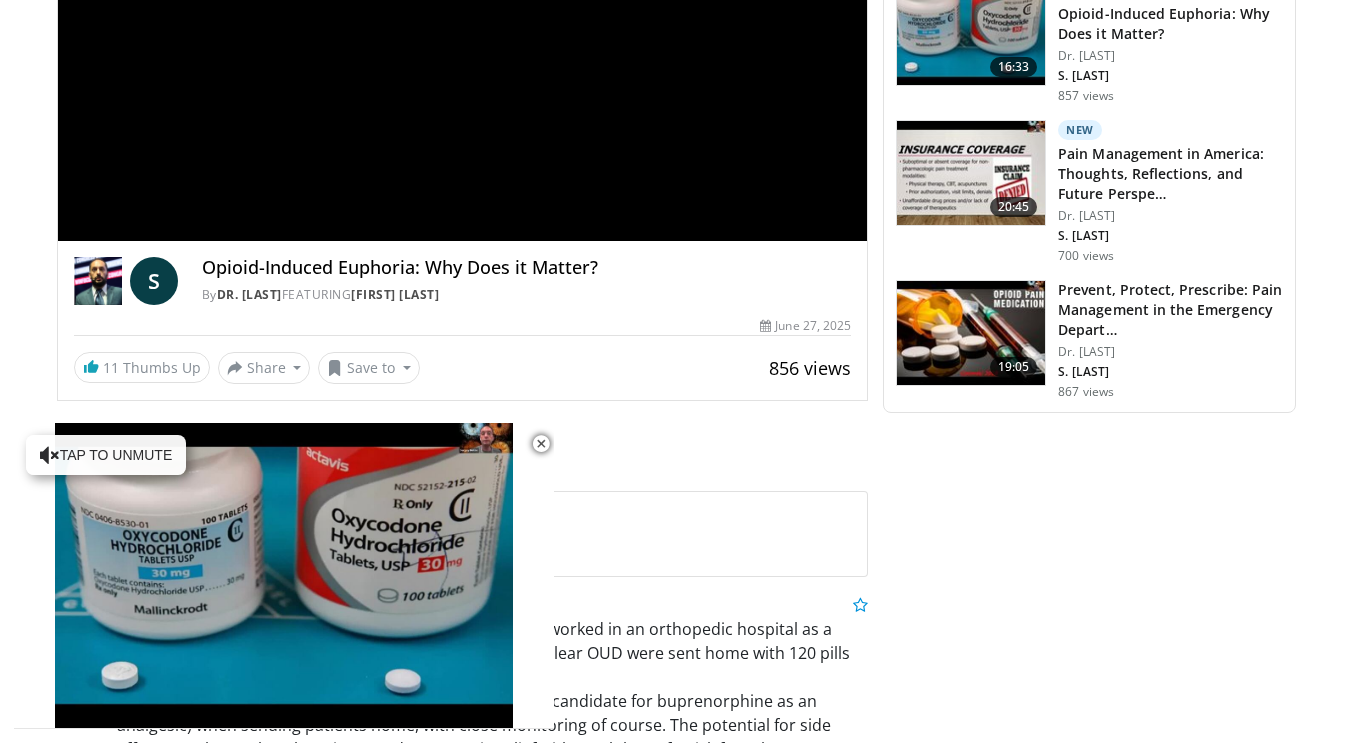 click at bounding box center (971, 173) 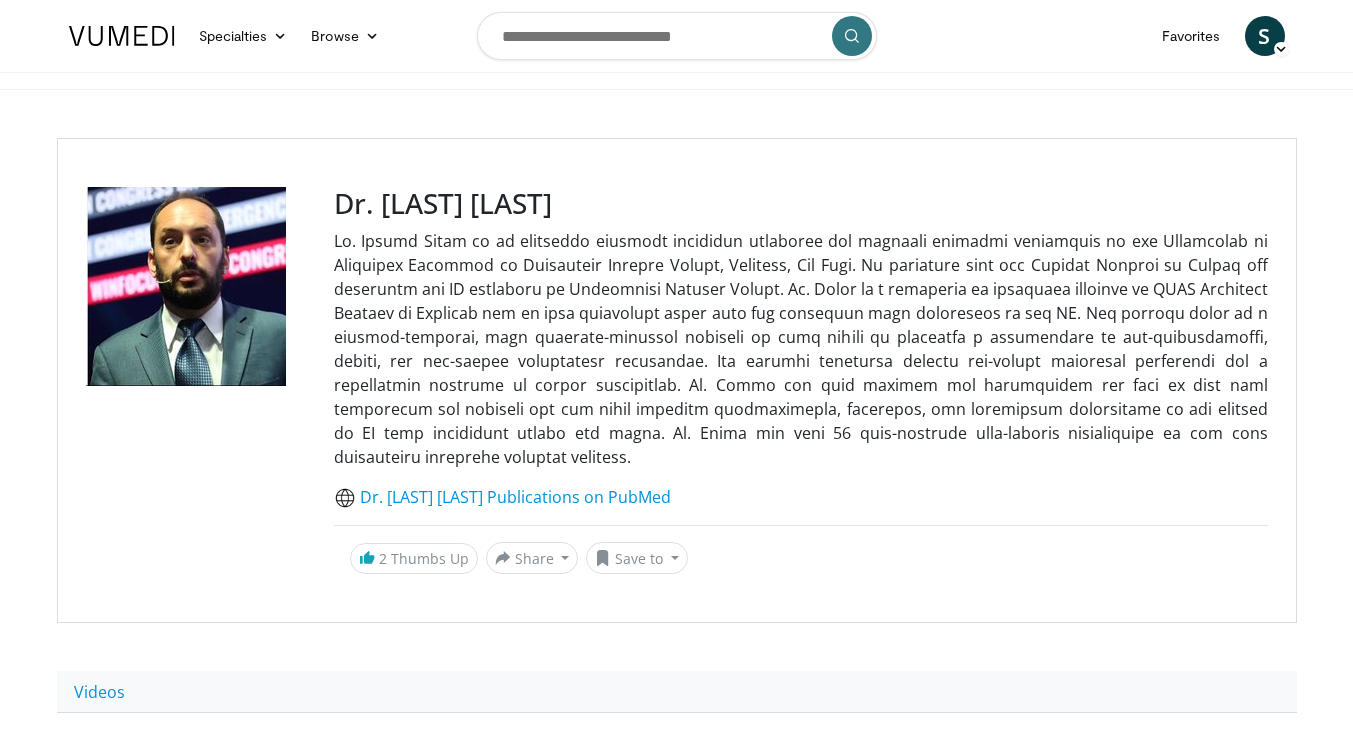 scroll, scrollTop: 0, scrollLeft: 0, axis: both 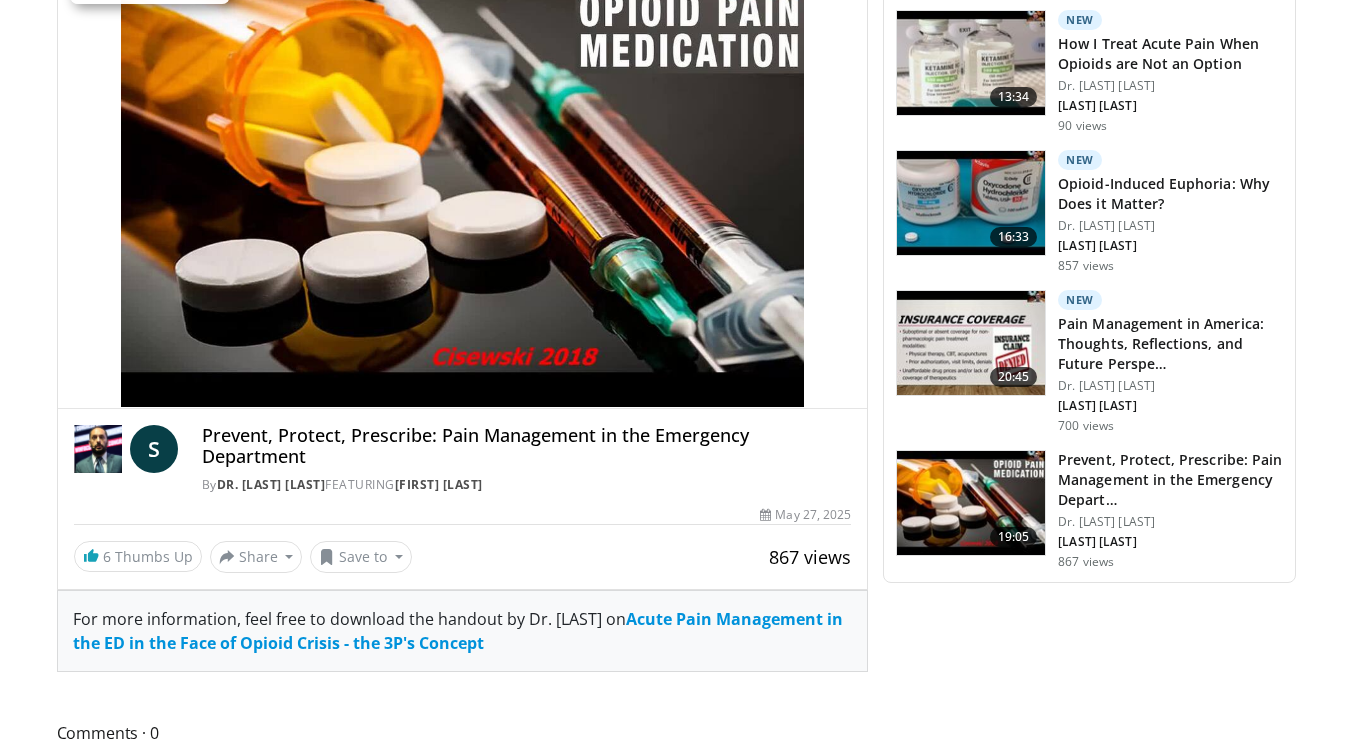 drag, startPoint x: 1359, startPoint y: 52, endPoint x: 1352, endPoint y: 338, distance: 286.08566 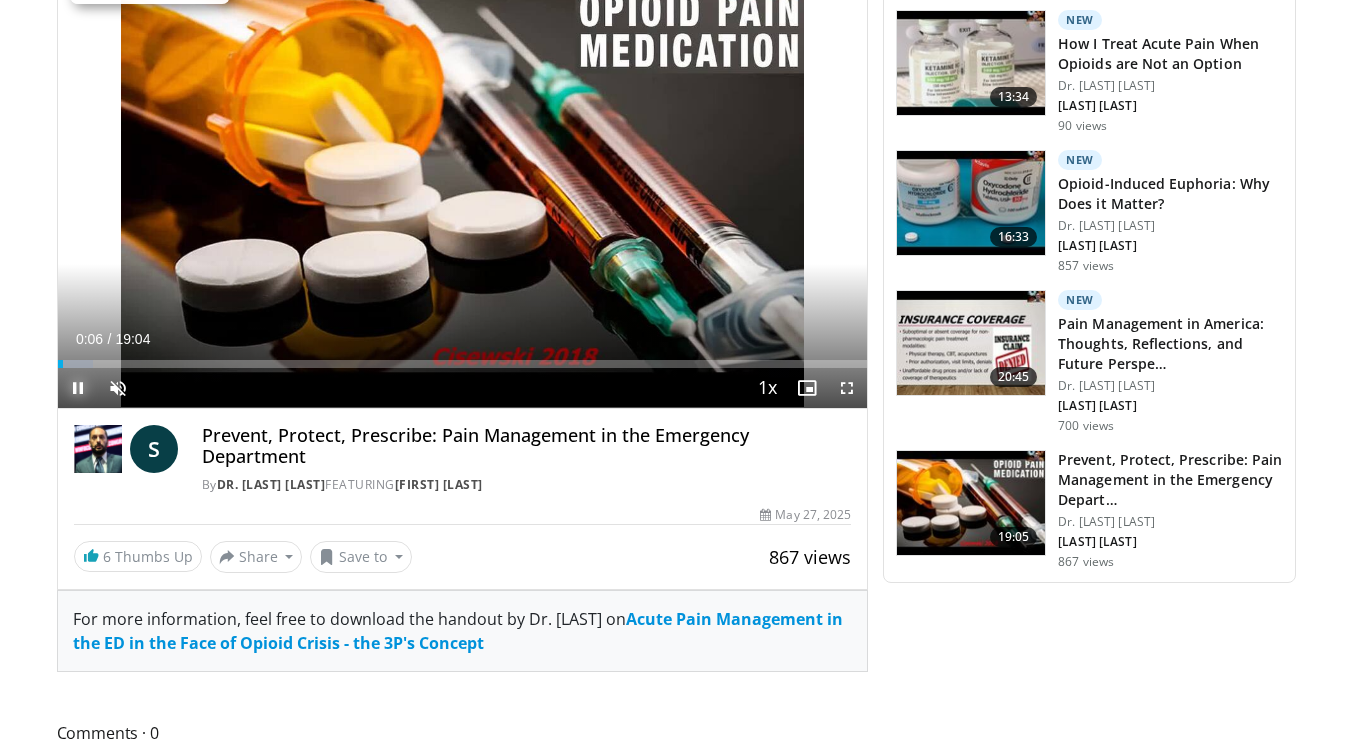 click at bounding box center [78, 388] 